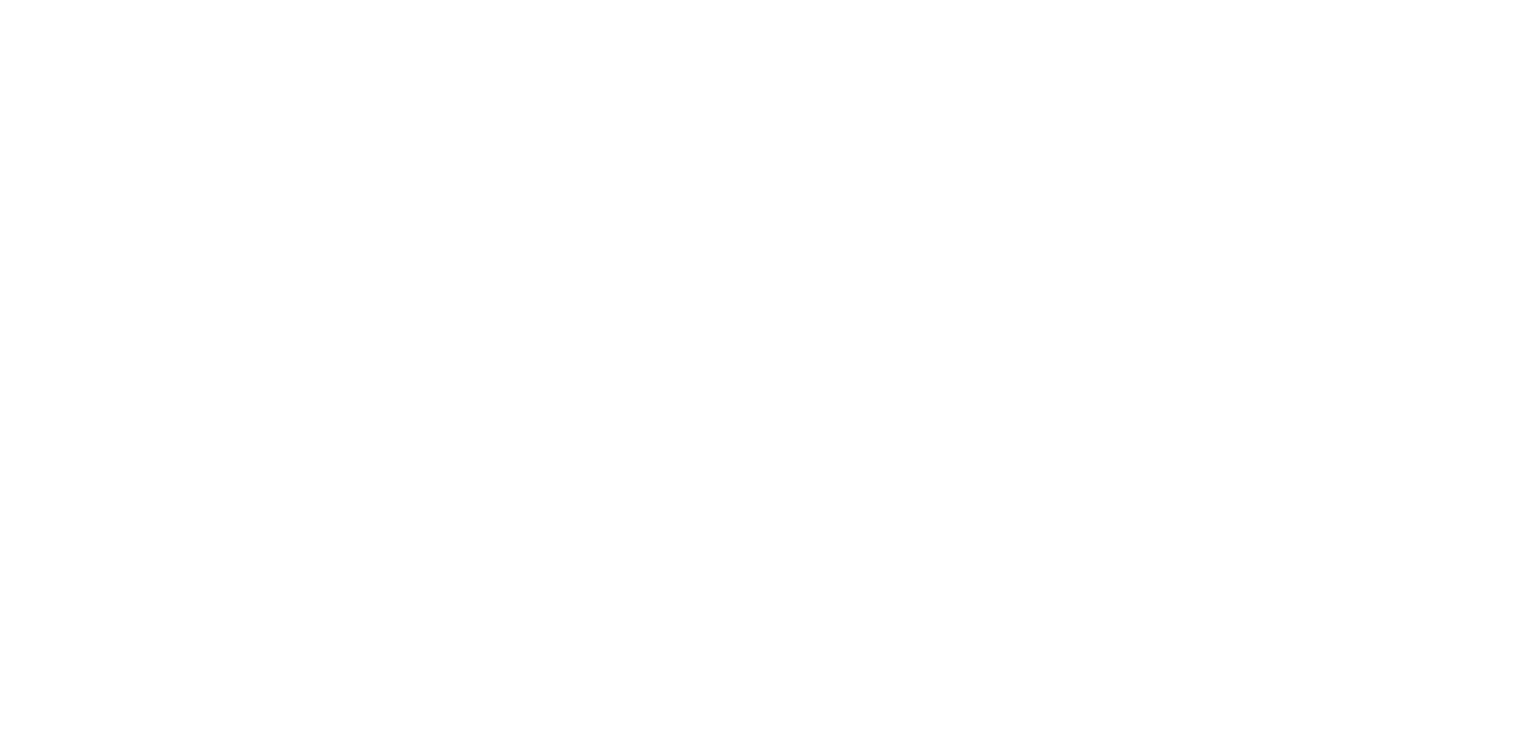 scroll, scrollTop: 0, scrollLeft: 0, axis: both 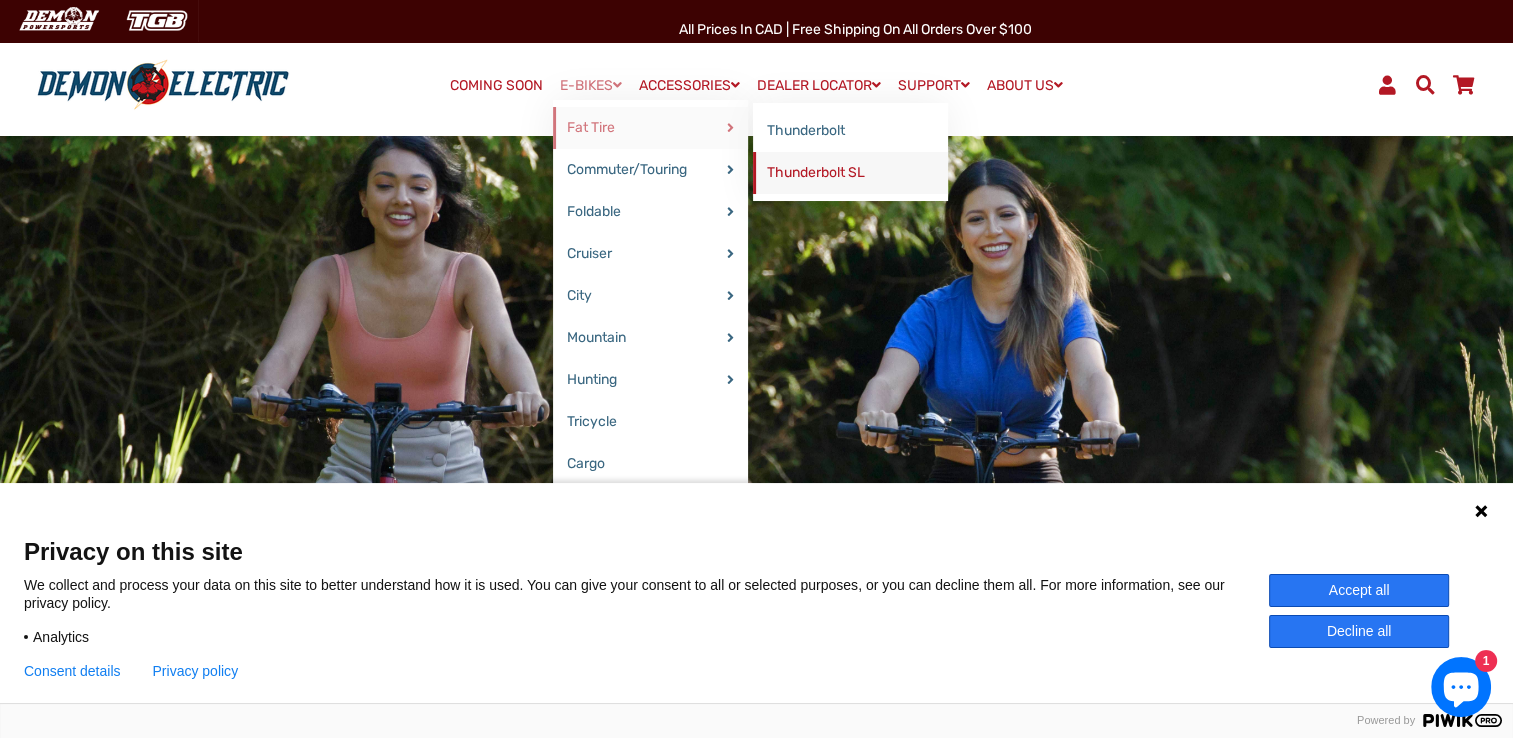 click on "Thunderbolt SL" at bounding box center (850, 173) 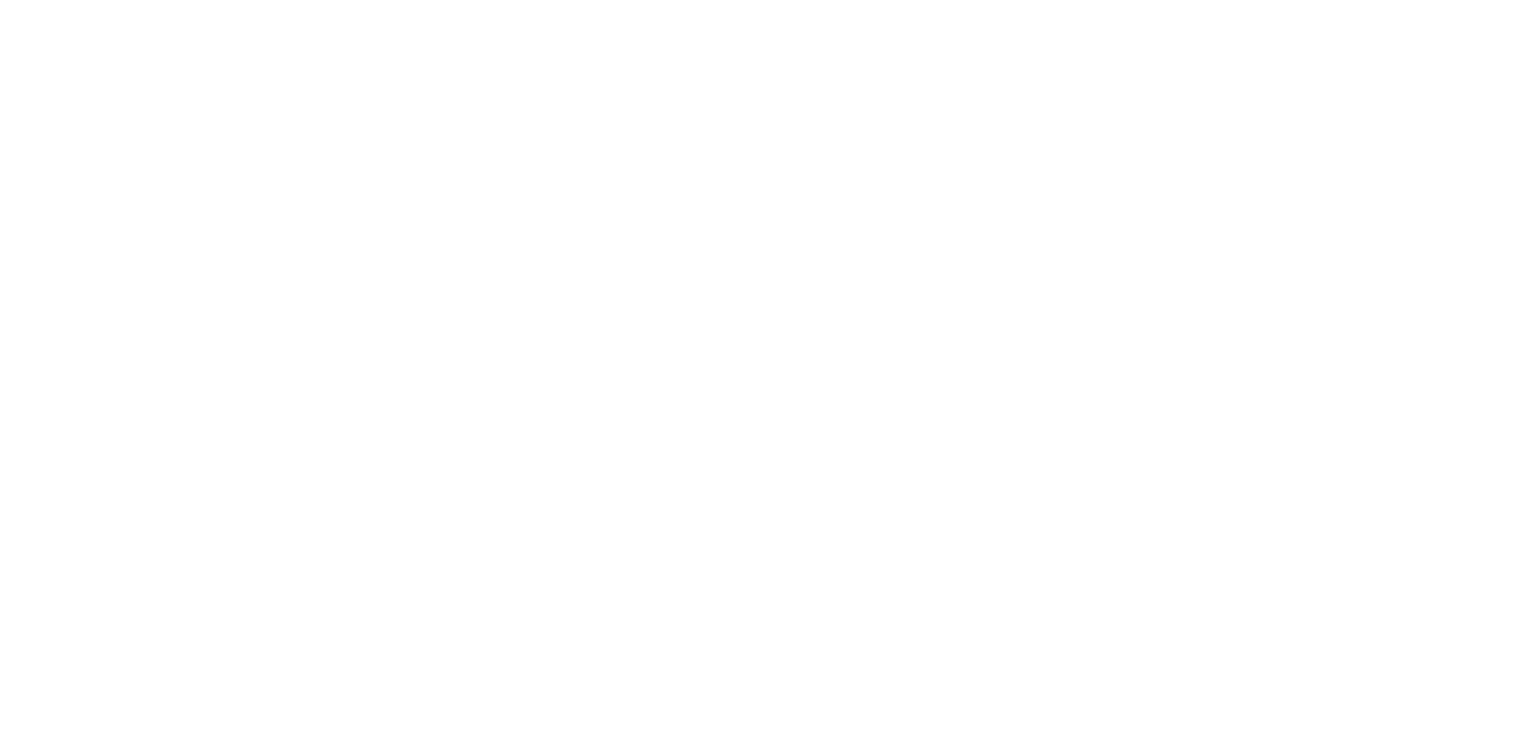 select on "******" 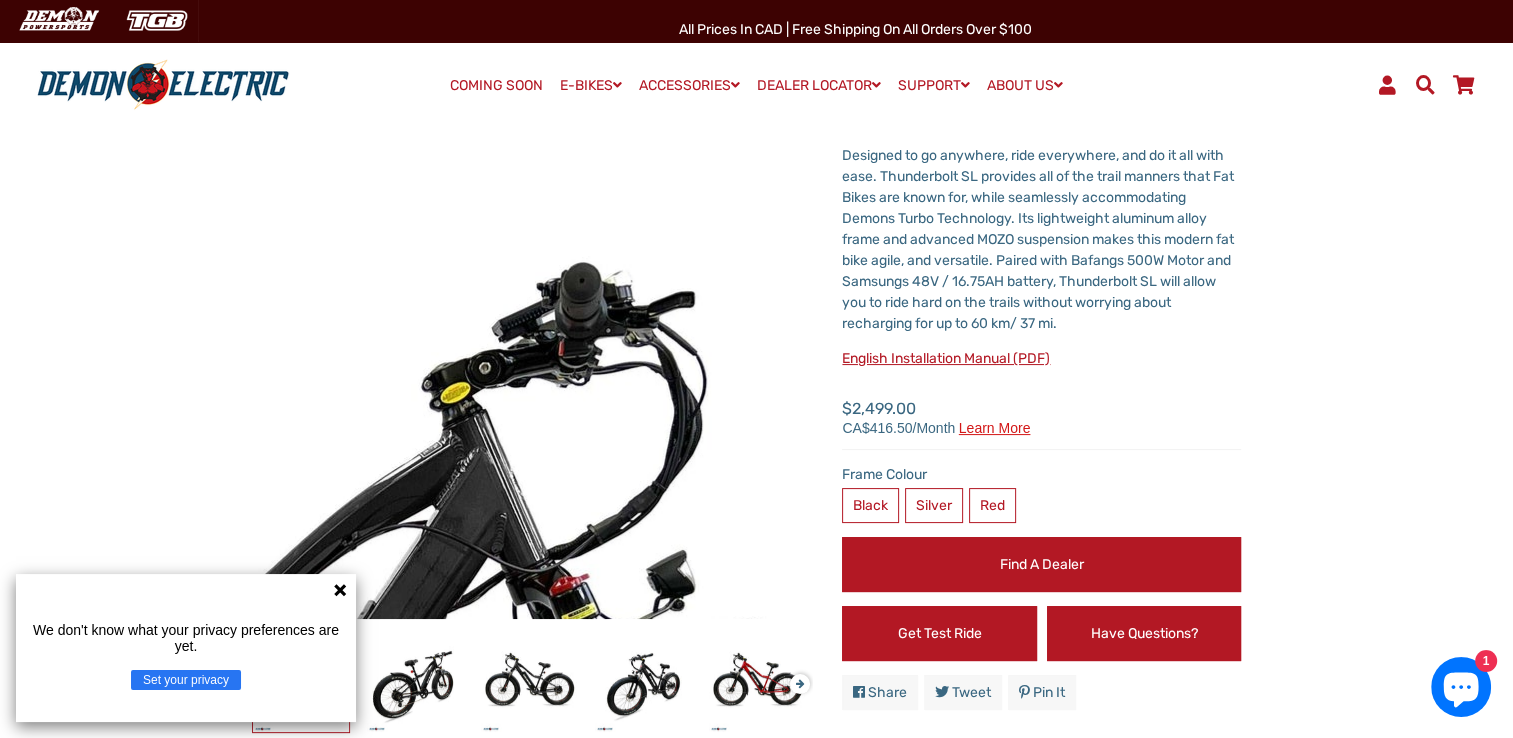 scroll, scrollTop: 200, scrollLeft: 0, axis: vertical 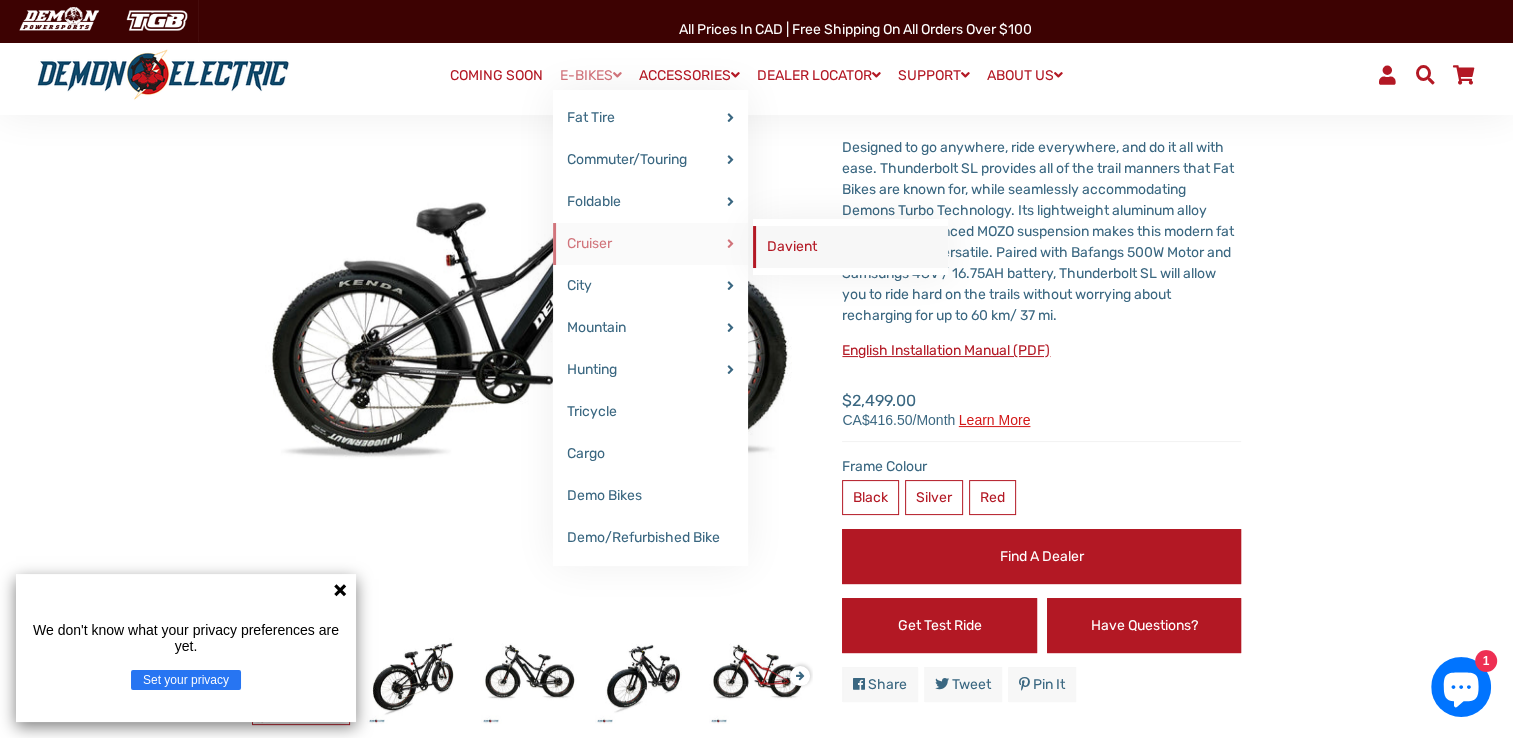 click on "[LAST]" at bounding box center (850, 247) 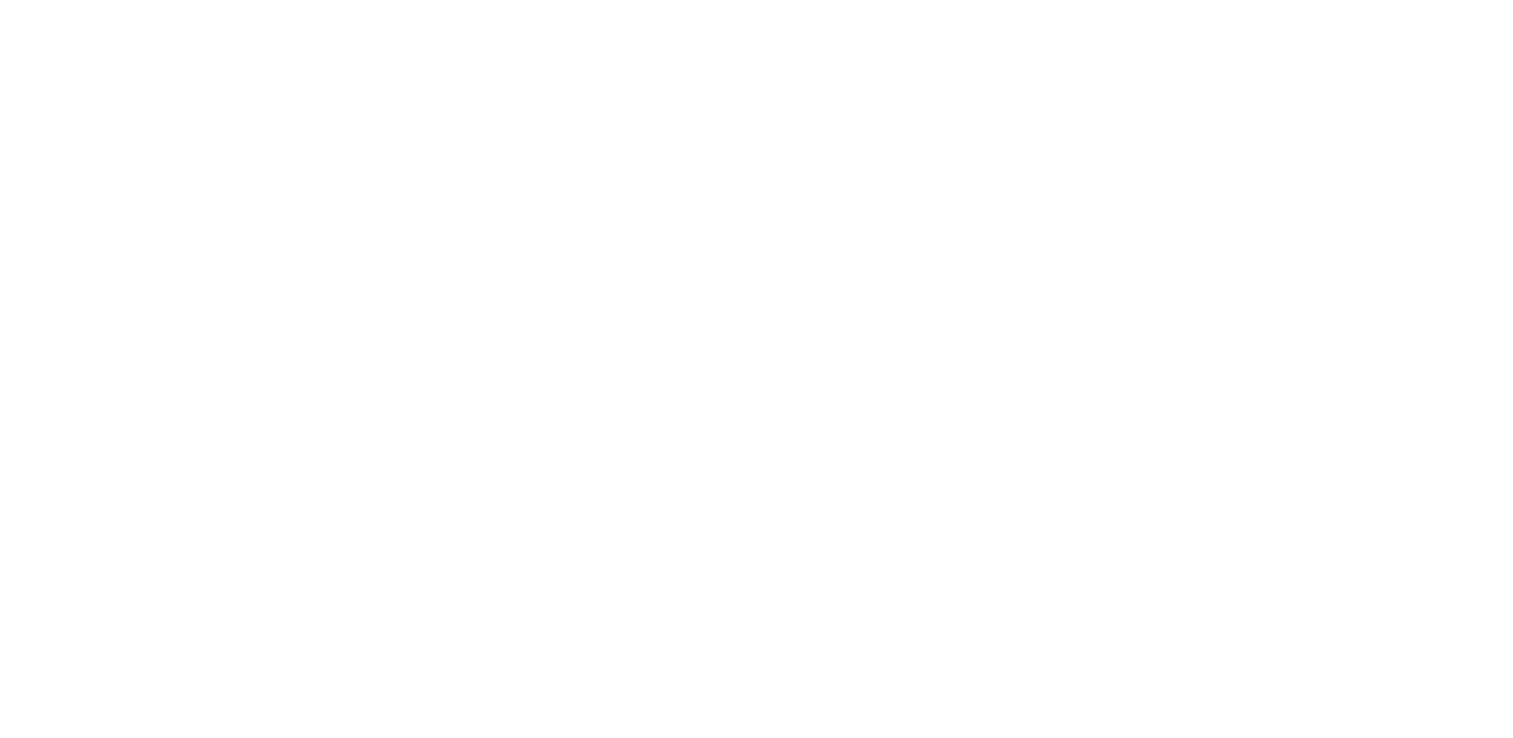 select on "******" 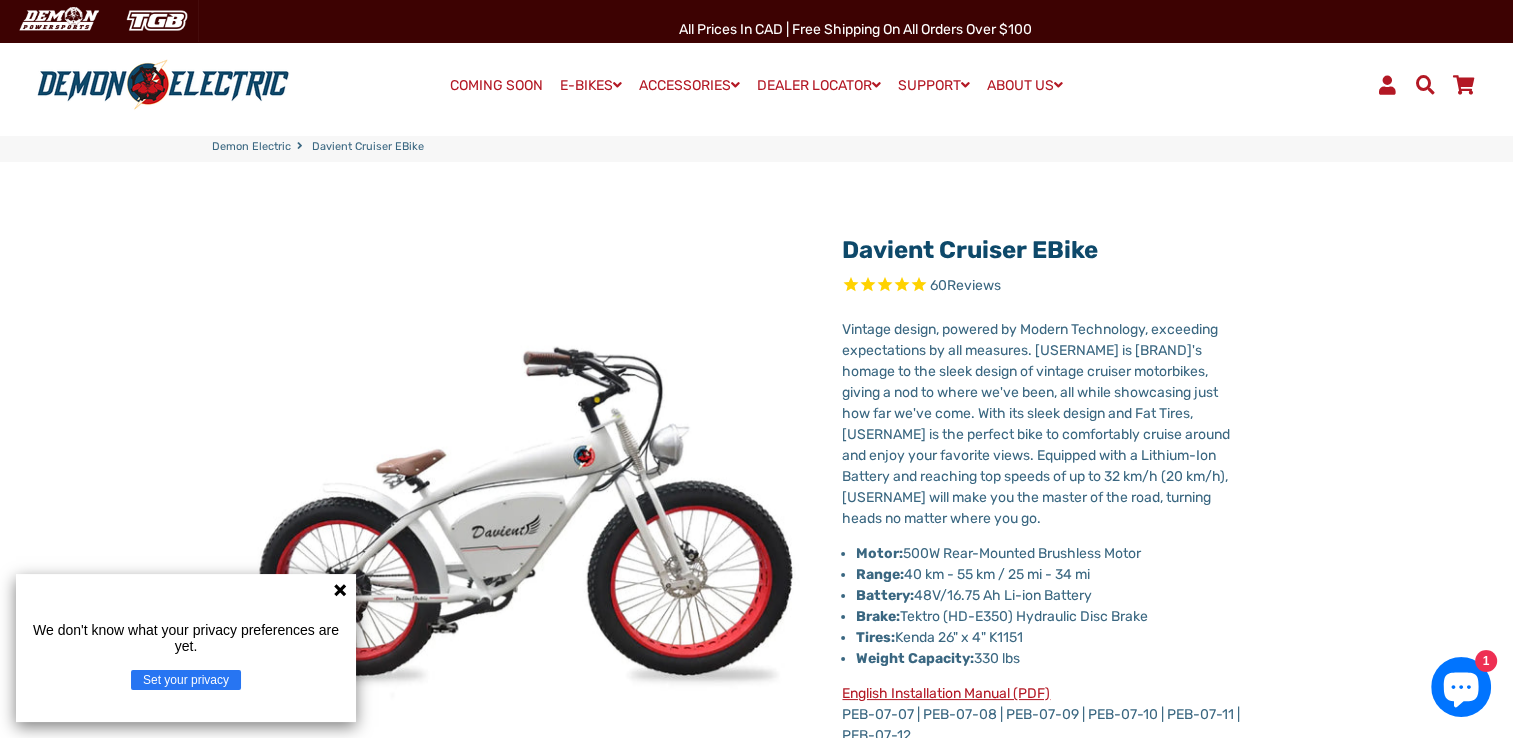 scroll, scrollTop: 0, scrollLeft: 0, axis: both 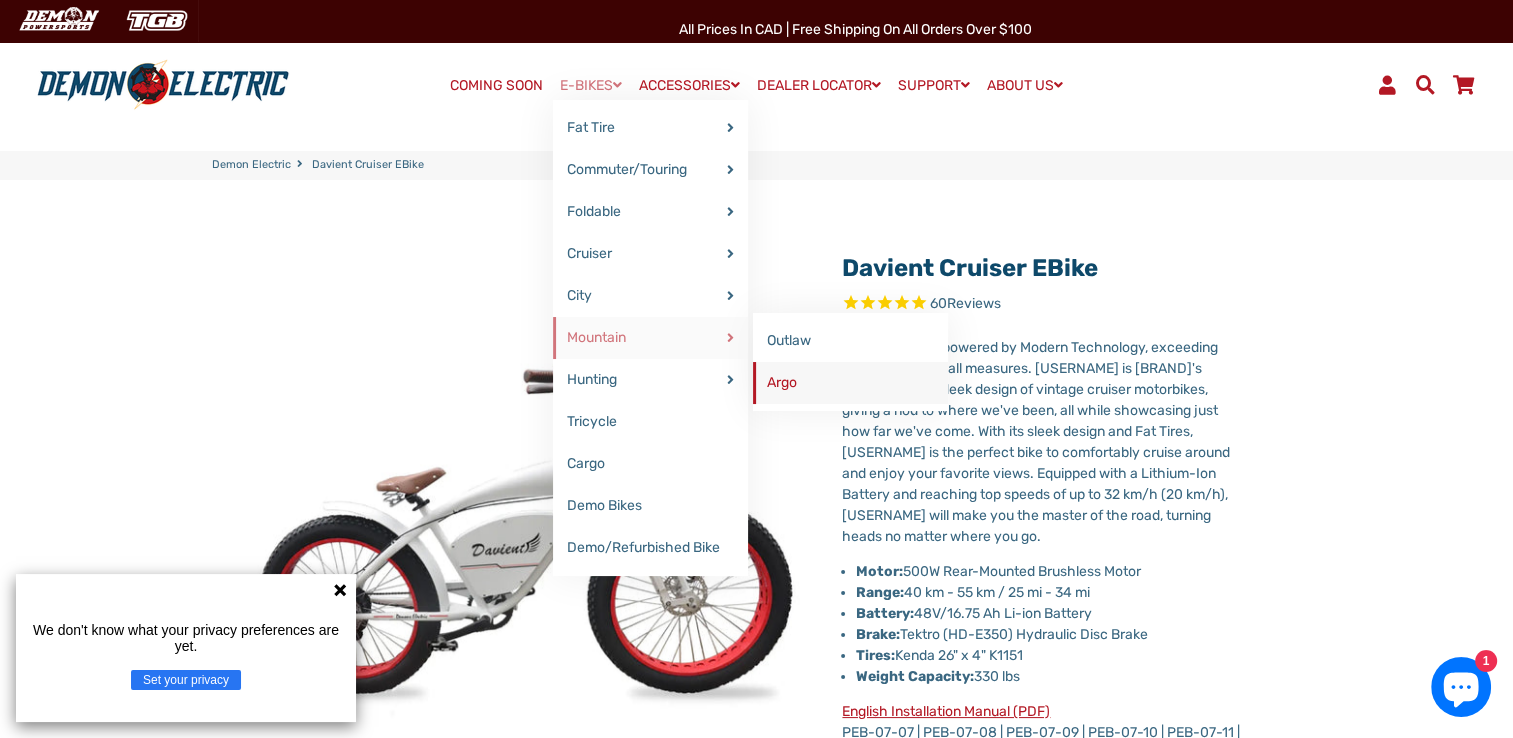 click on "Argo" at bounding box center [850, 383] 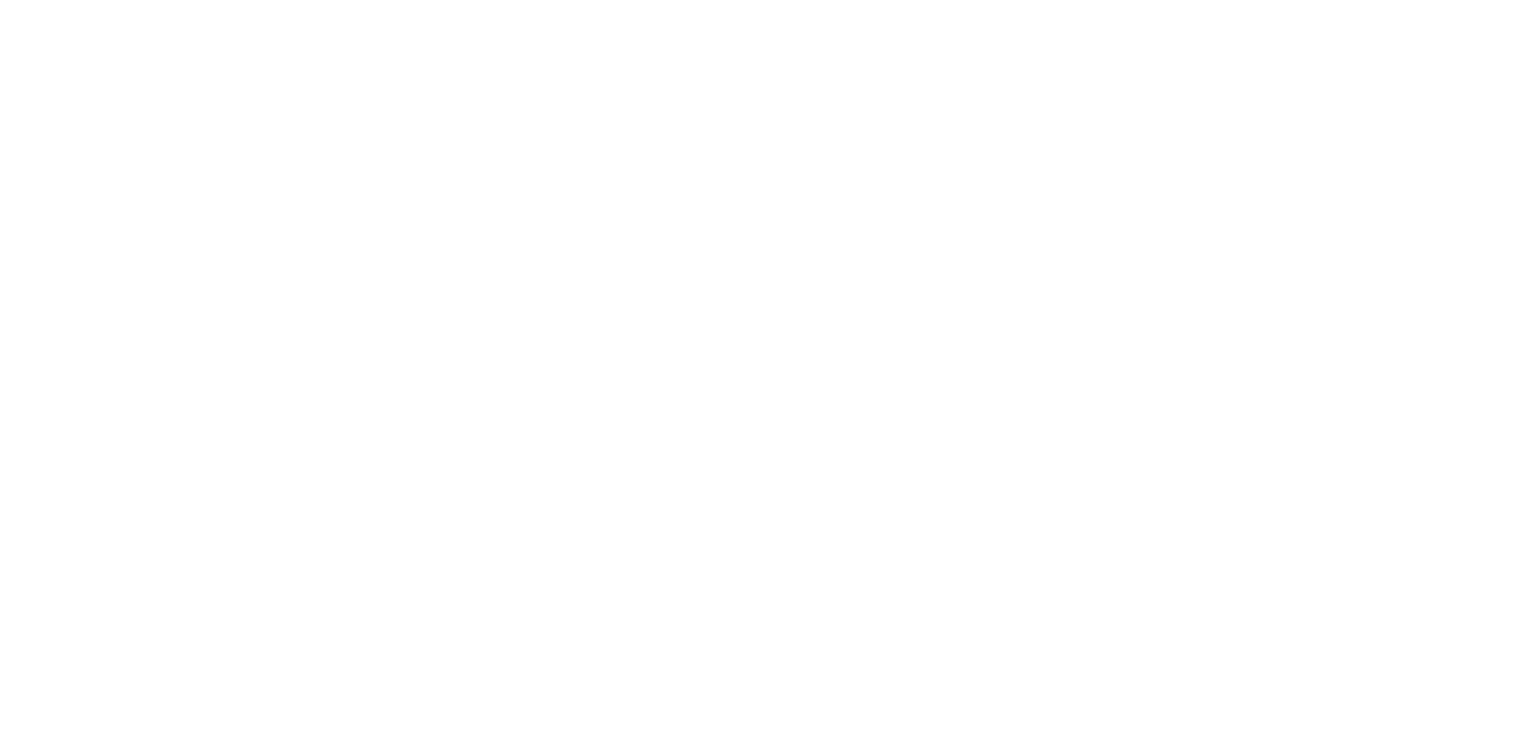 scroll, scrollTop: 0, scrollLeft: 0, axis: both 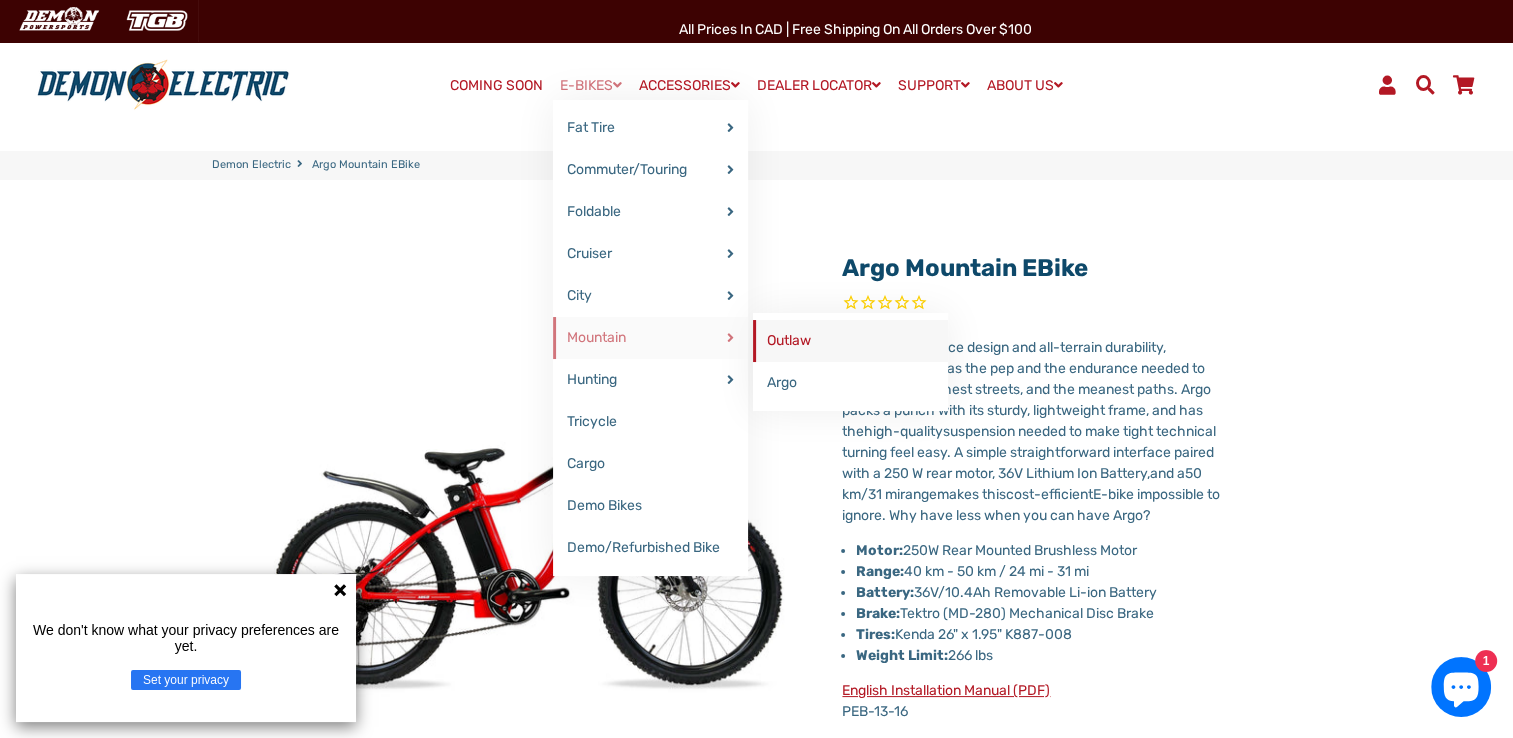 click on "Outlaw" at bounding box center (850, 341) 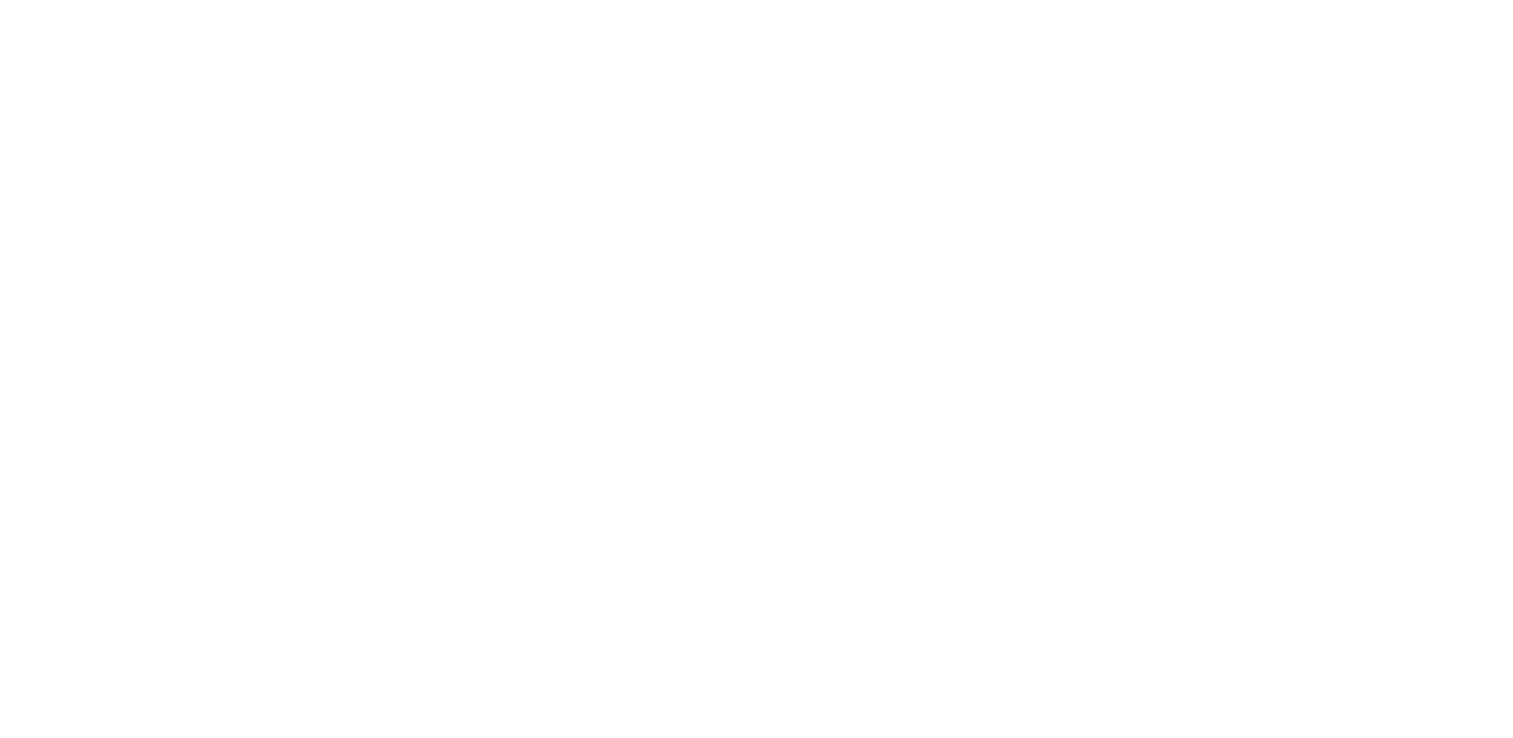 select on "******" 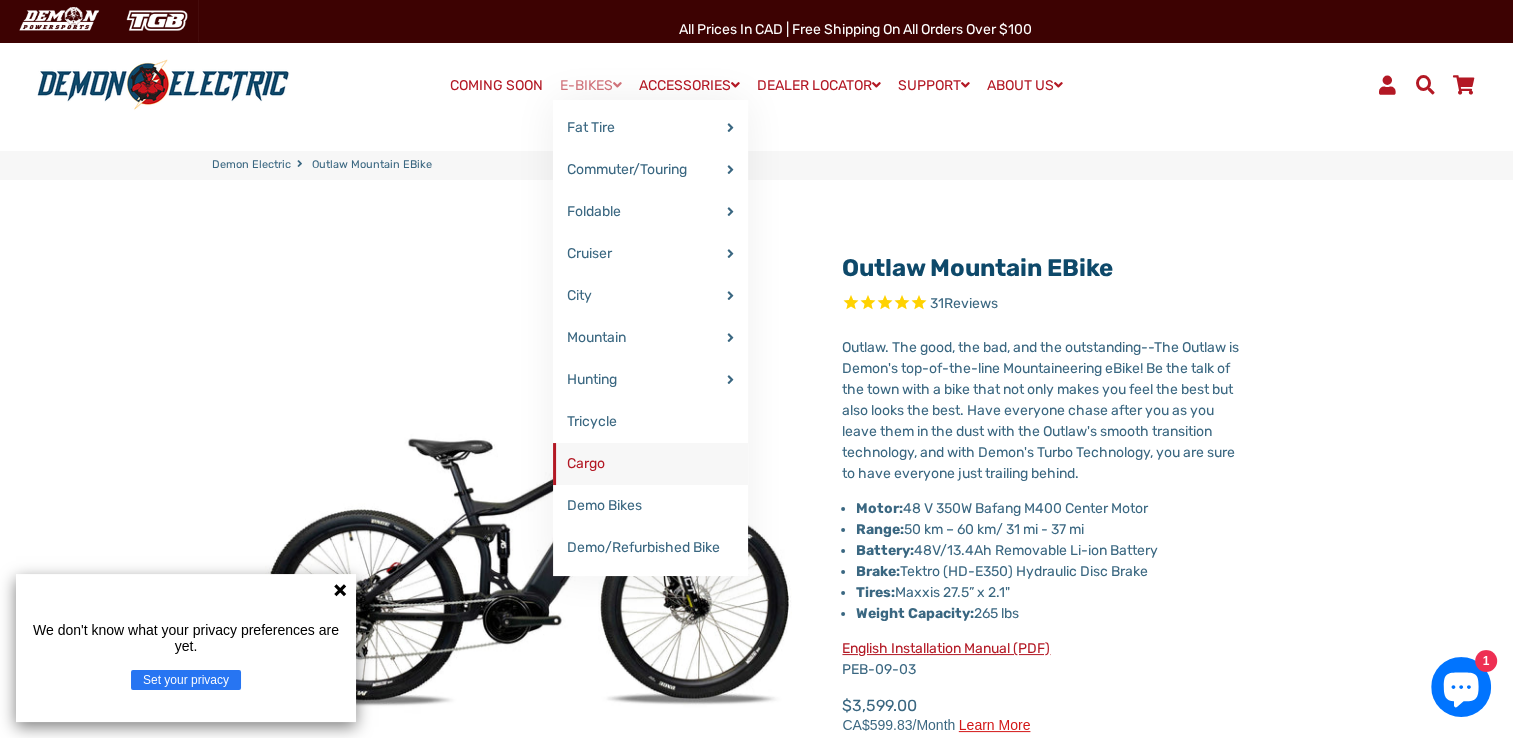 click on "Cargo" at bounding box center (650, 464) 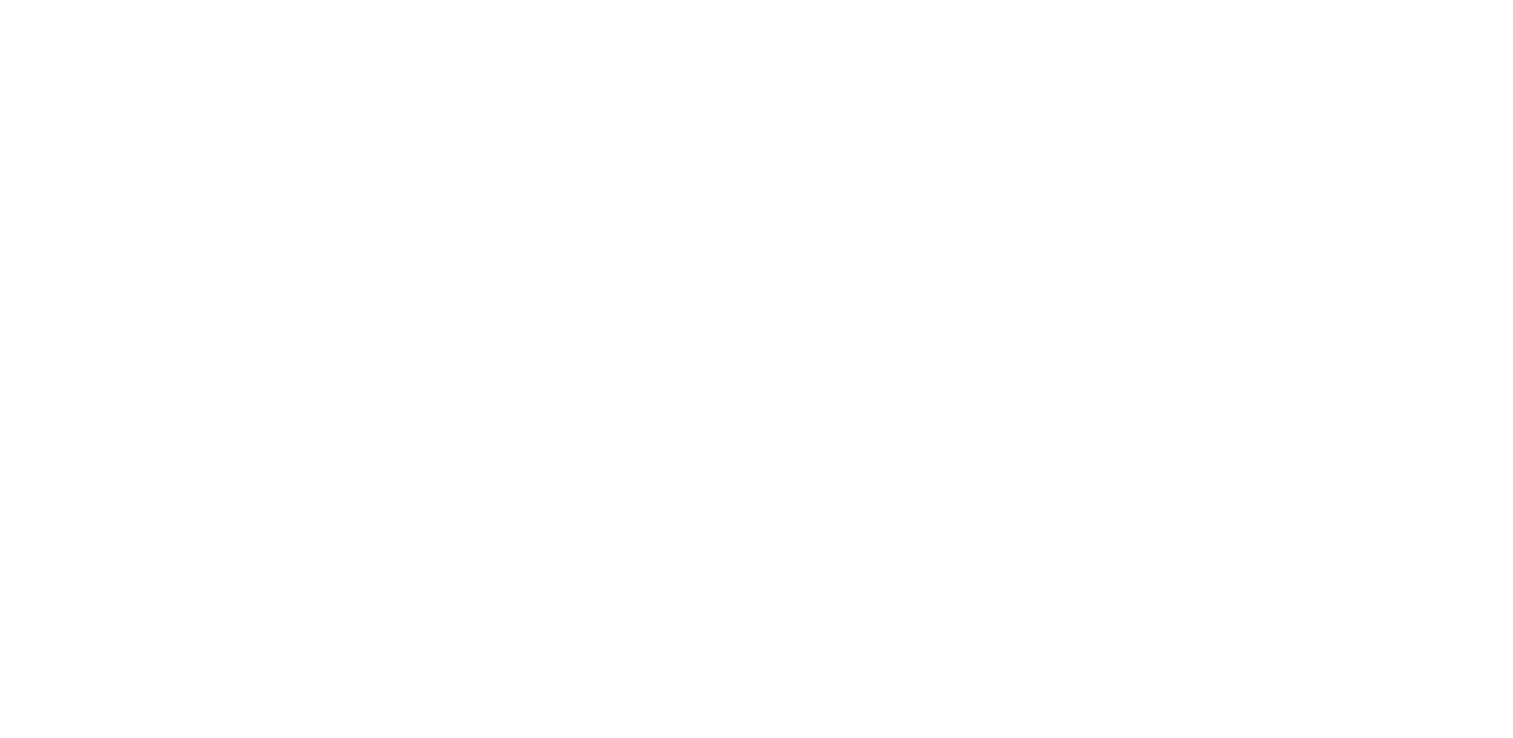 scroll, scrollTop: 0, scrollLeft: 0, axis: both 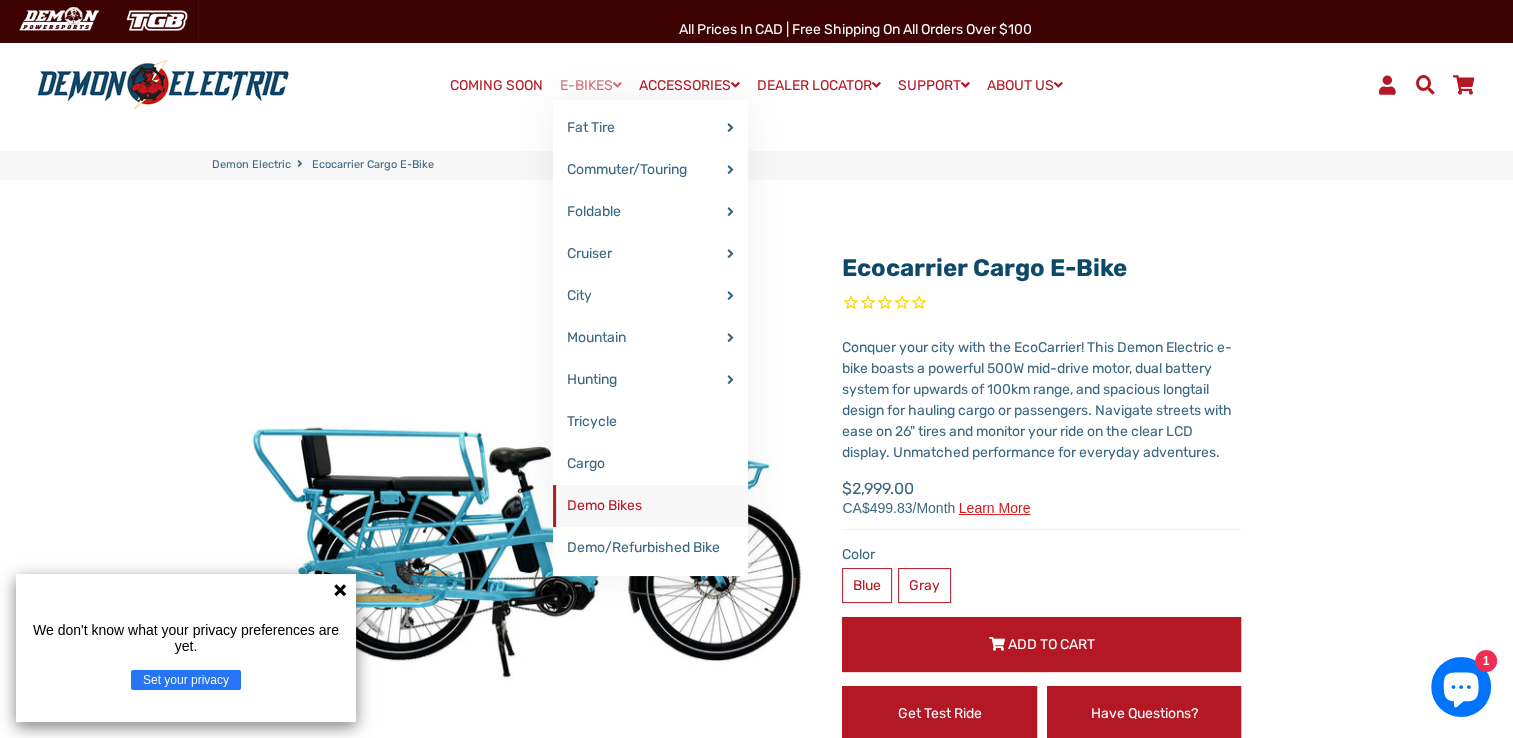 click on "Demo Bikes" at bounding box center (650, 506) 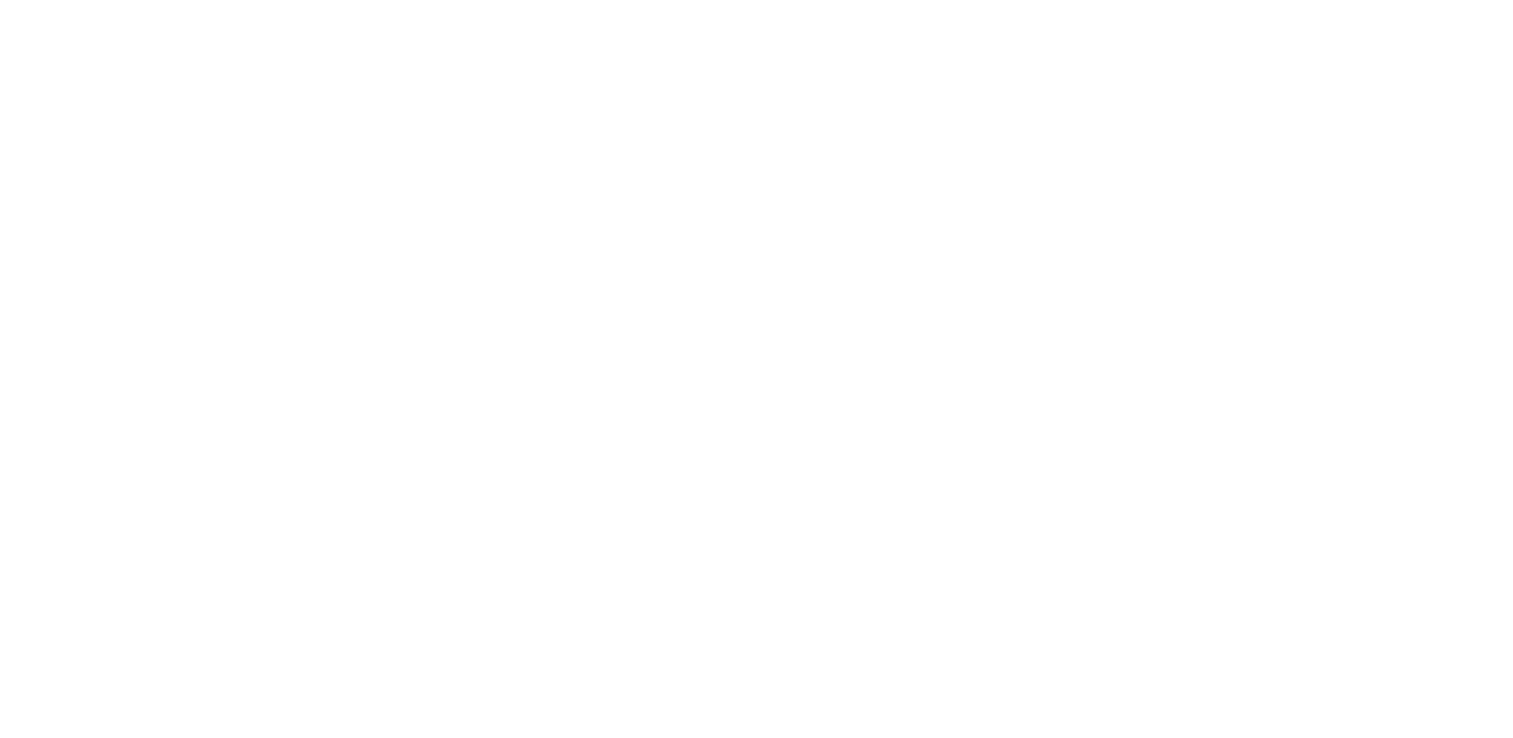 scroll, scrollTop: 0, scrollLeft: 0, axis: both 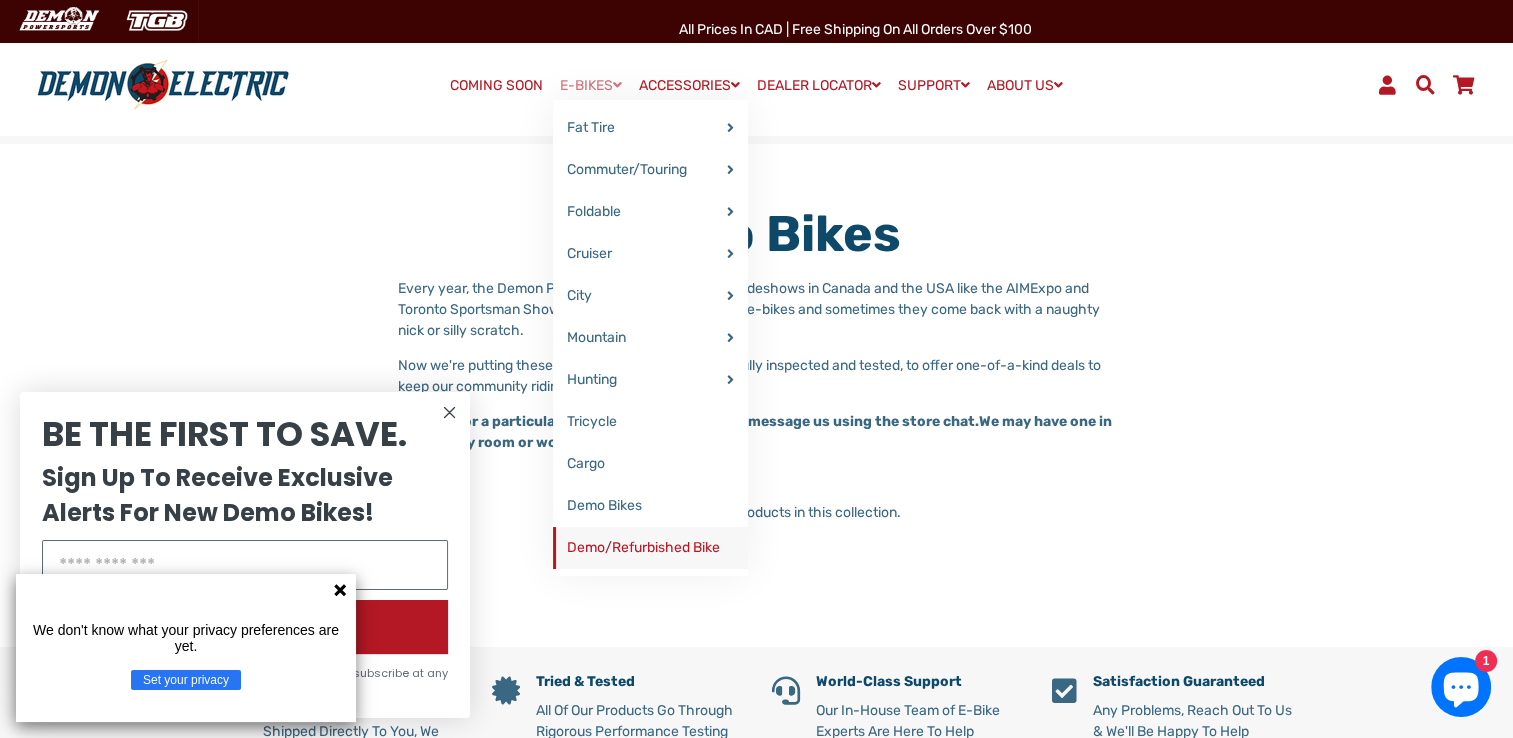 click on "Demo/Refurbished Bike" at bounding box center [650, 548] 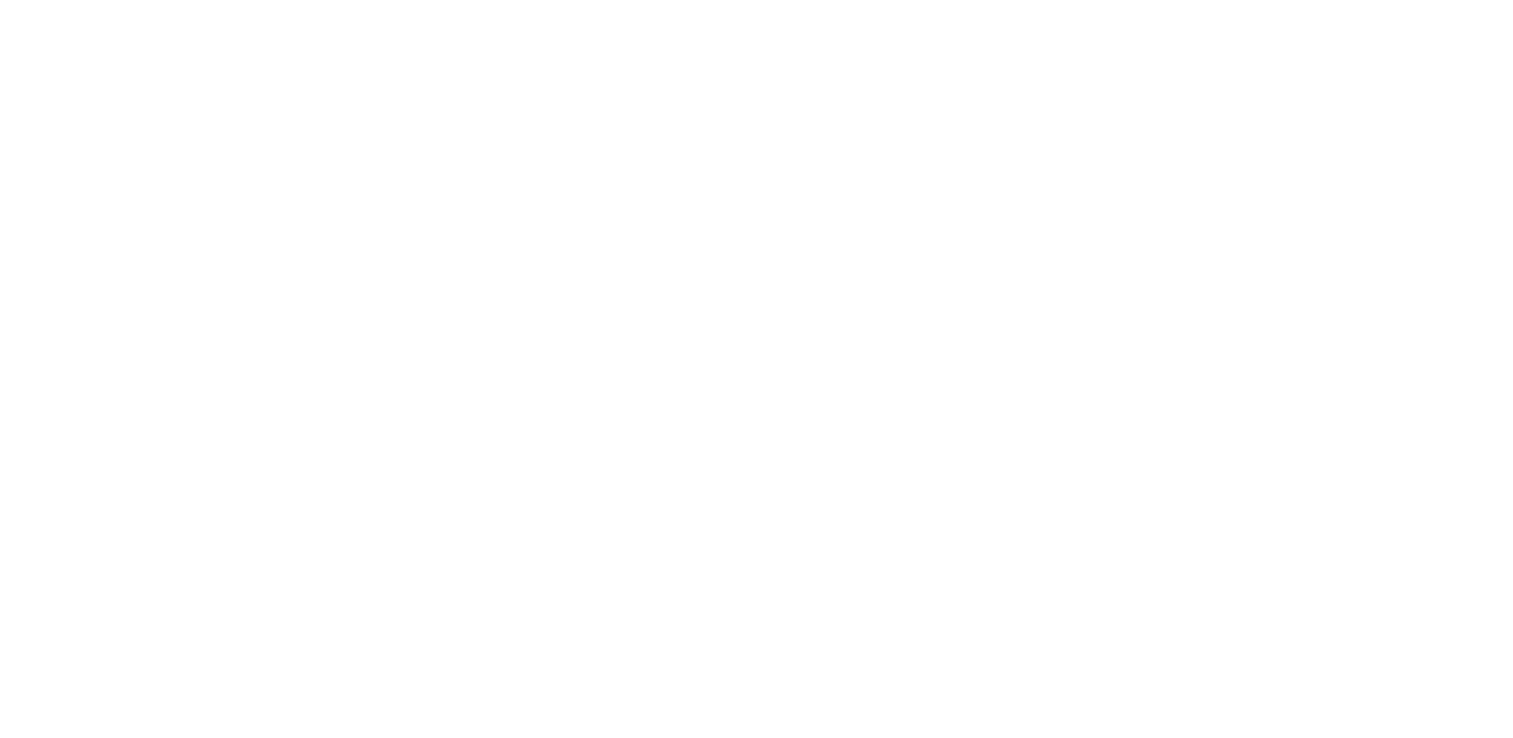 scroll, scrollTop: 0, scrollLeft: 0, axis: both 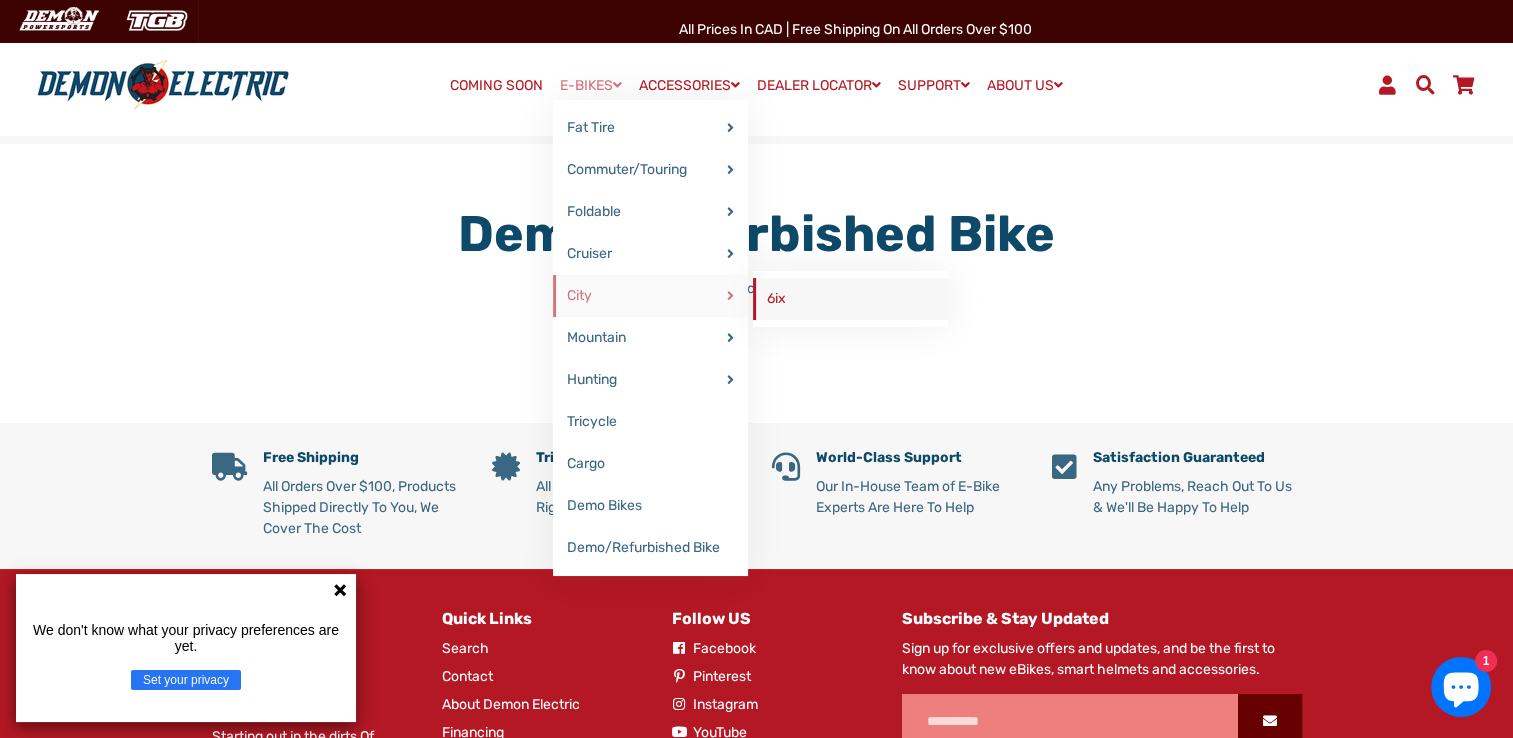 click on "6ix" at bounding box center [850, 299] 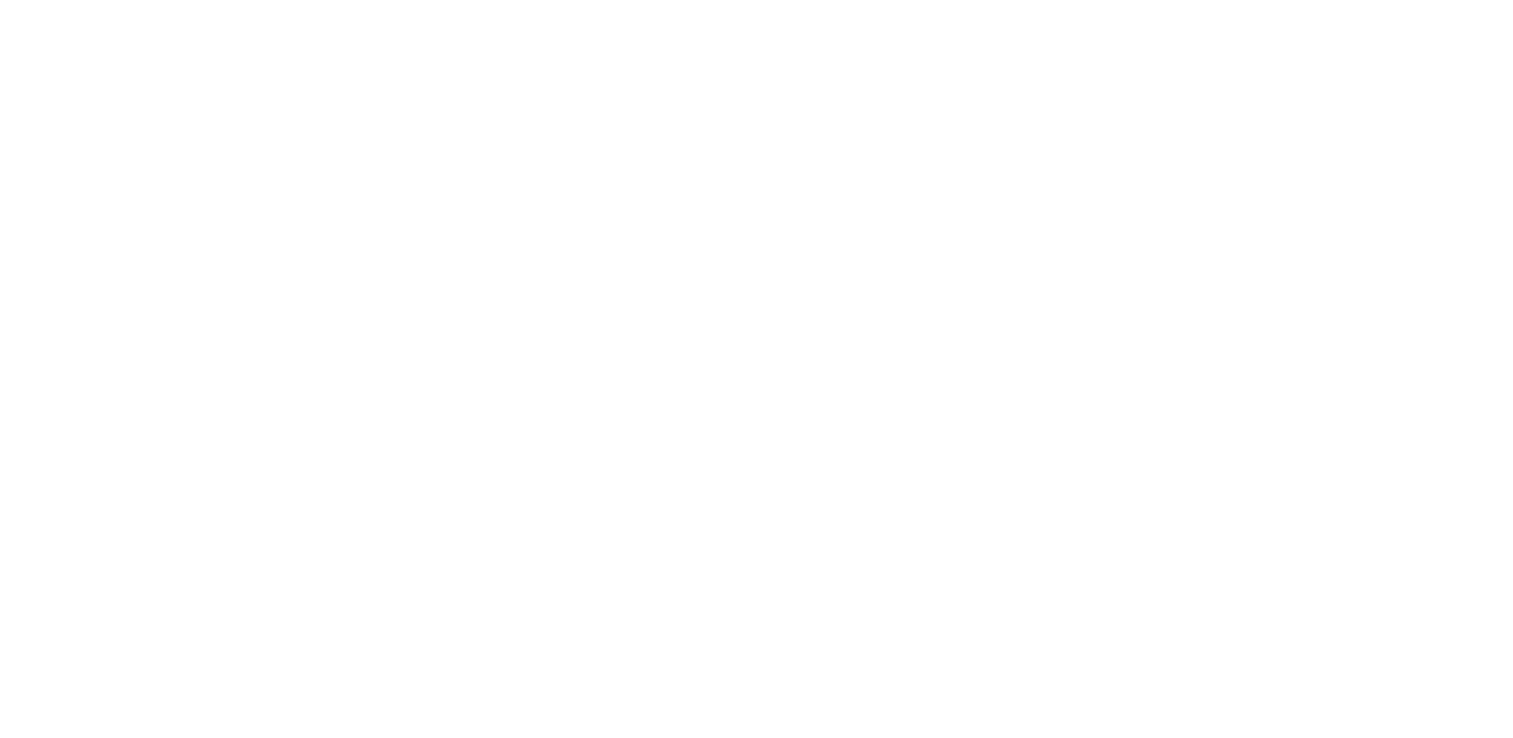 select on "******" 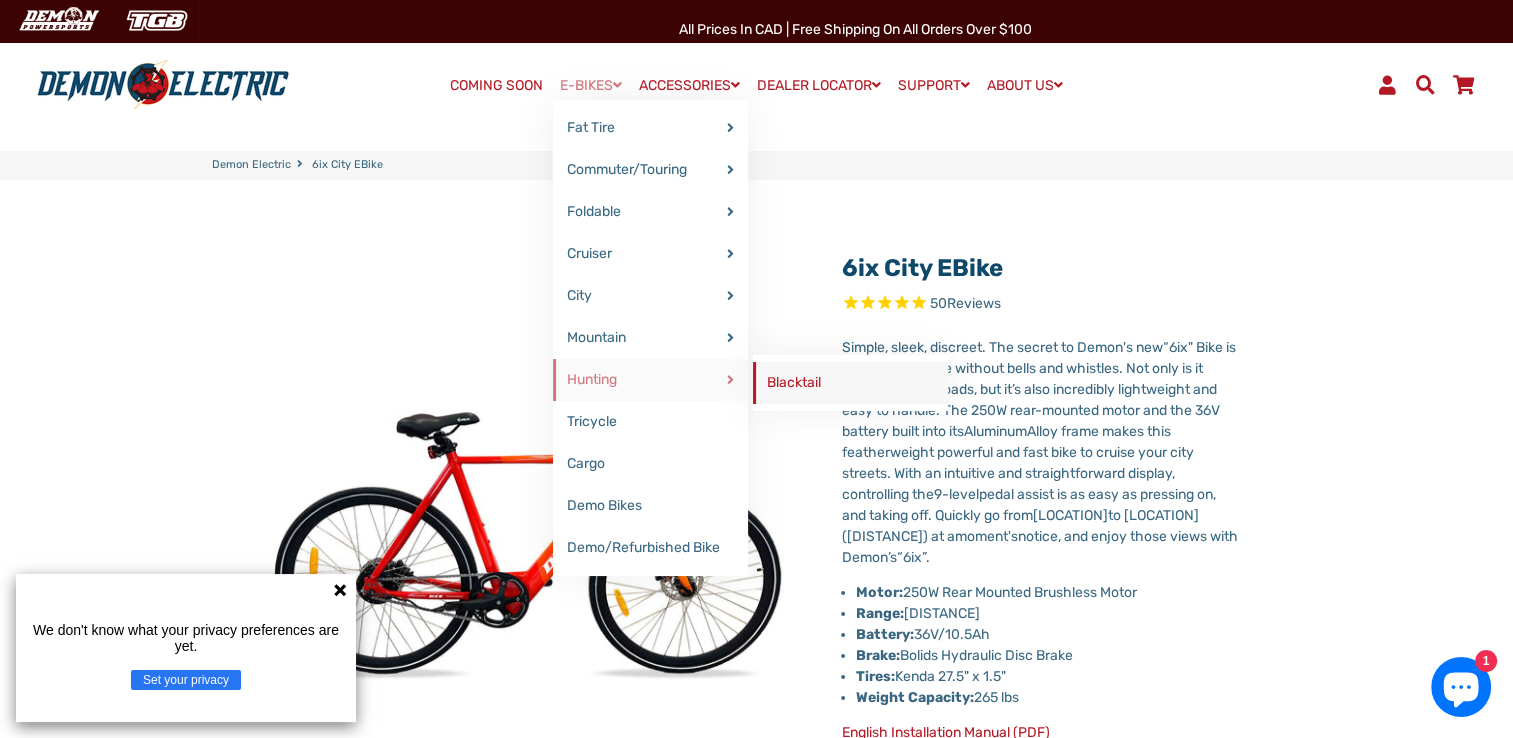 click on "Blacktail" at bounding box center [850, 383] 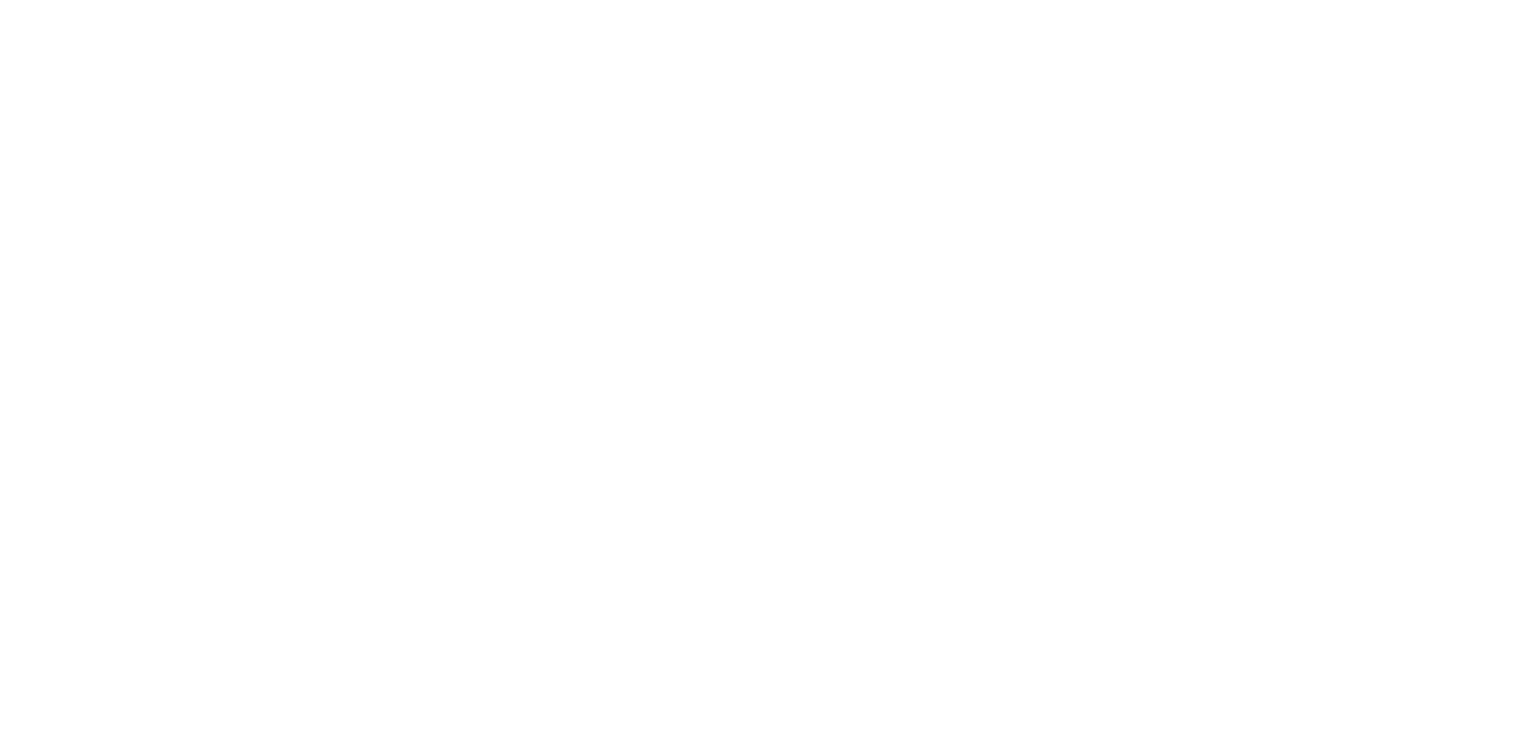 select on "******" 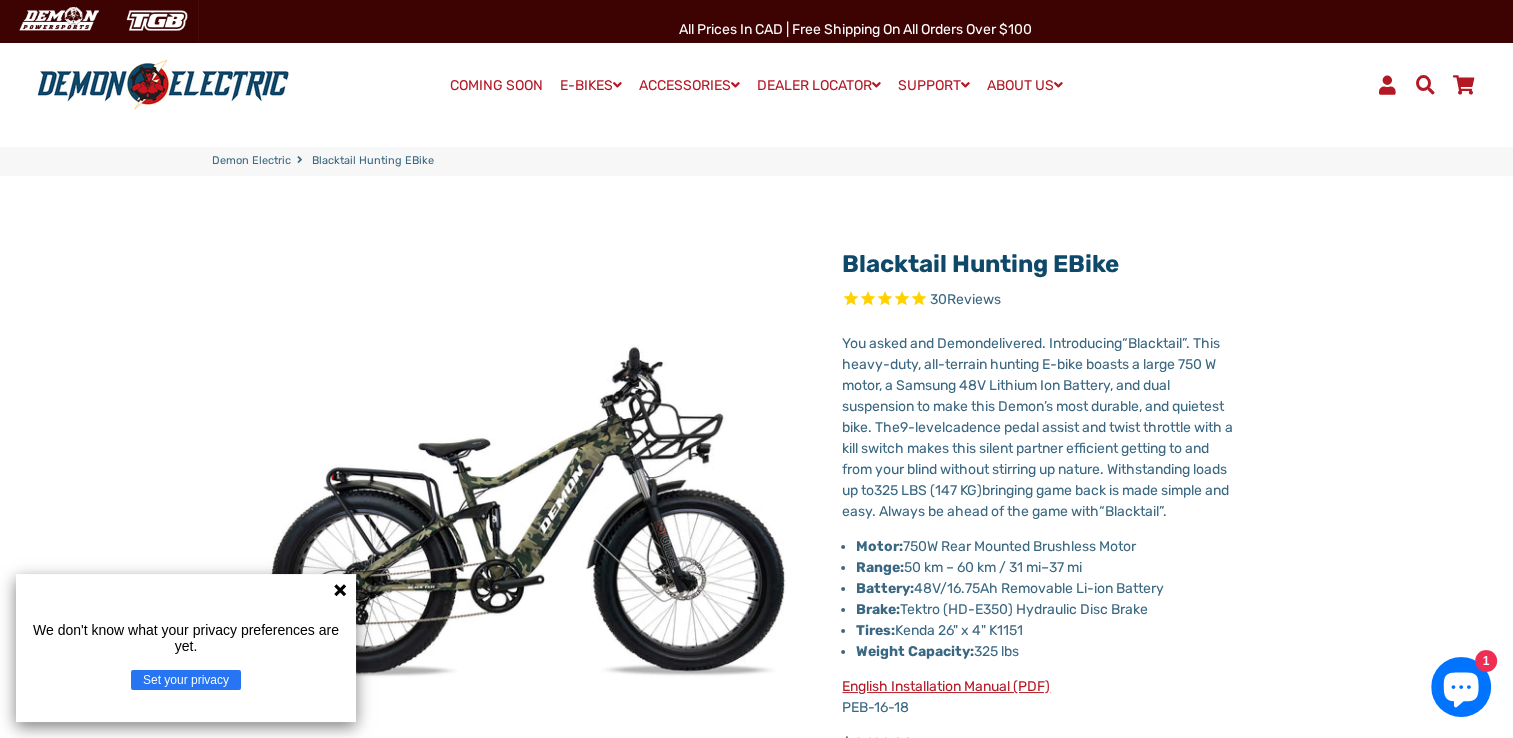 scroll, scrollTop: 0, scrollLeft: 0, axis: both 